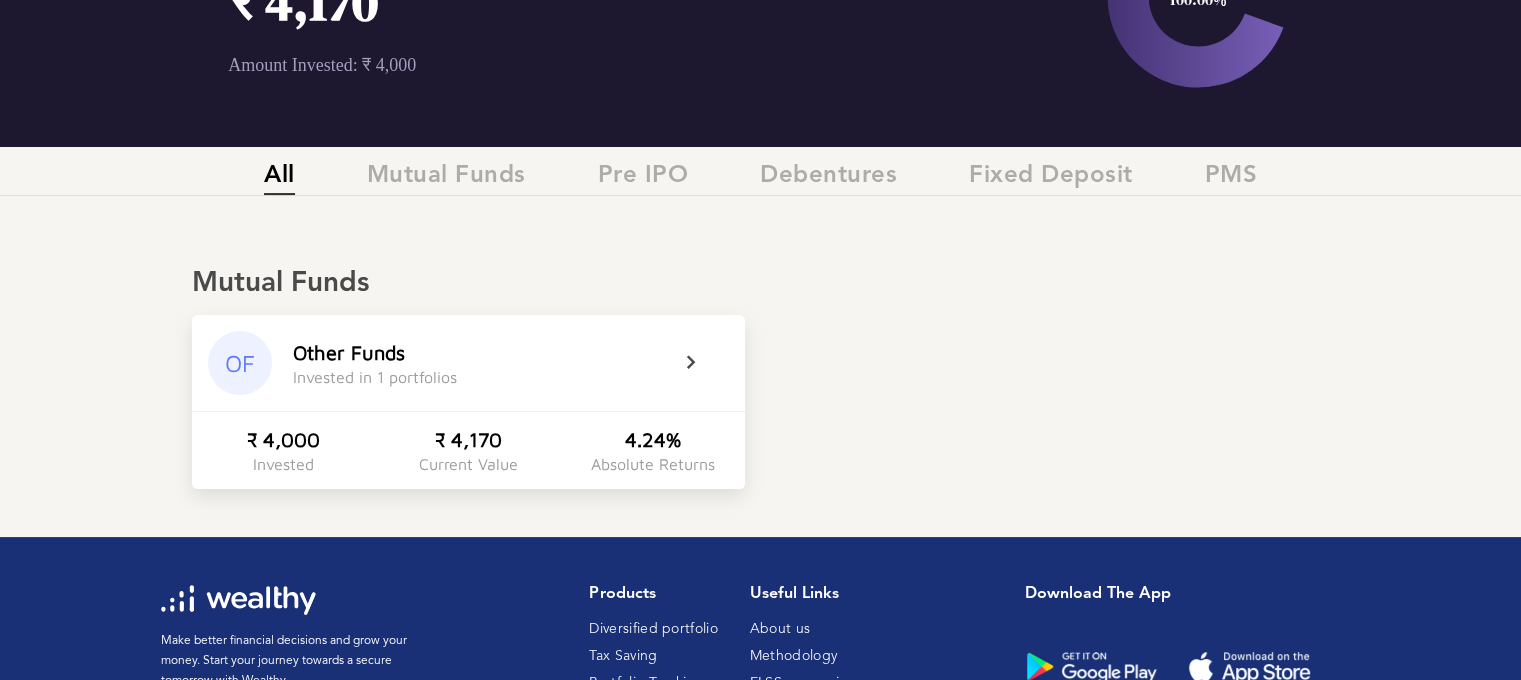 scroll, scrollTop: 210, scrollLeft: 0, axis: vertical 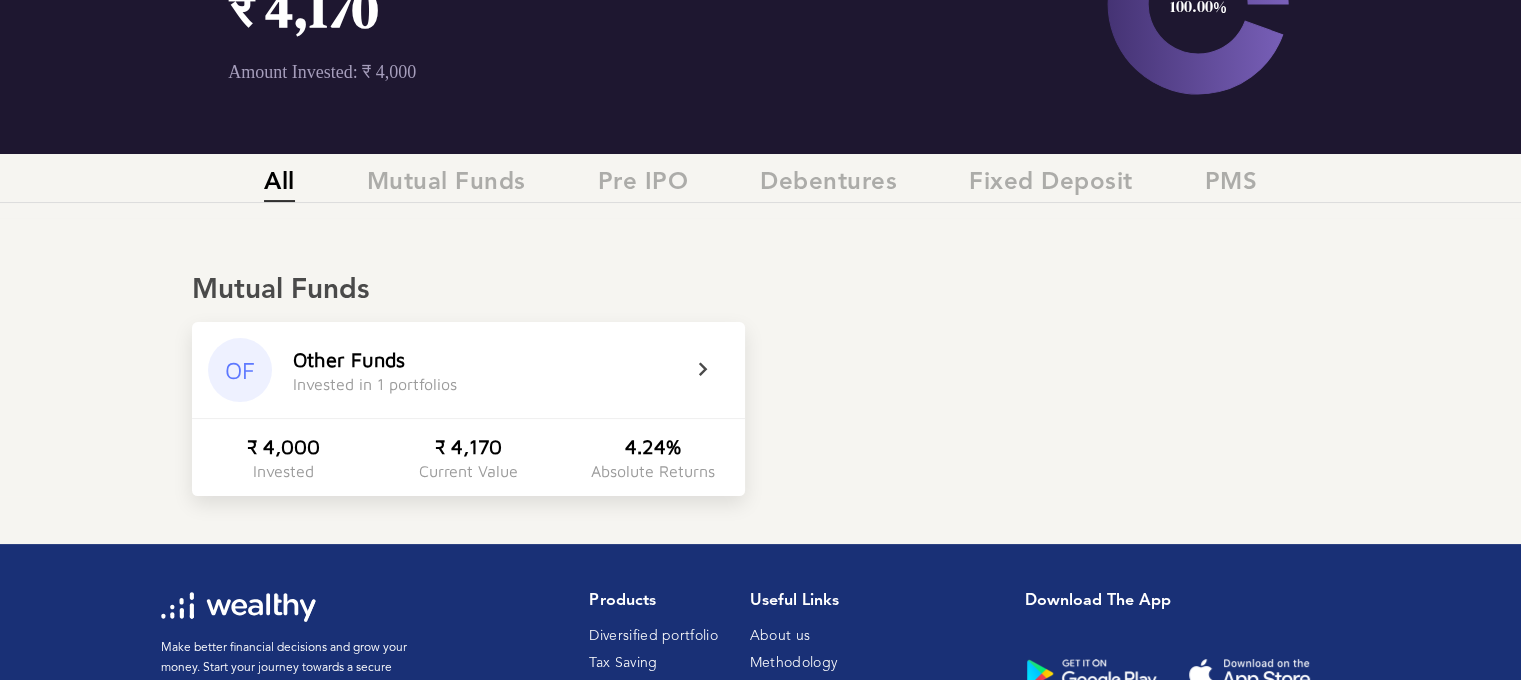 click on "Other Funds Invested in 1 portfolios" at bounding box center (486, 370) 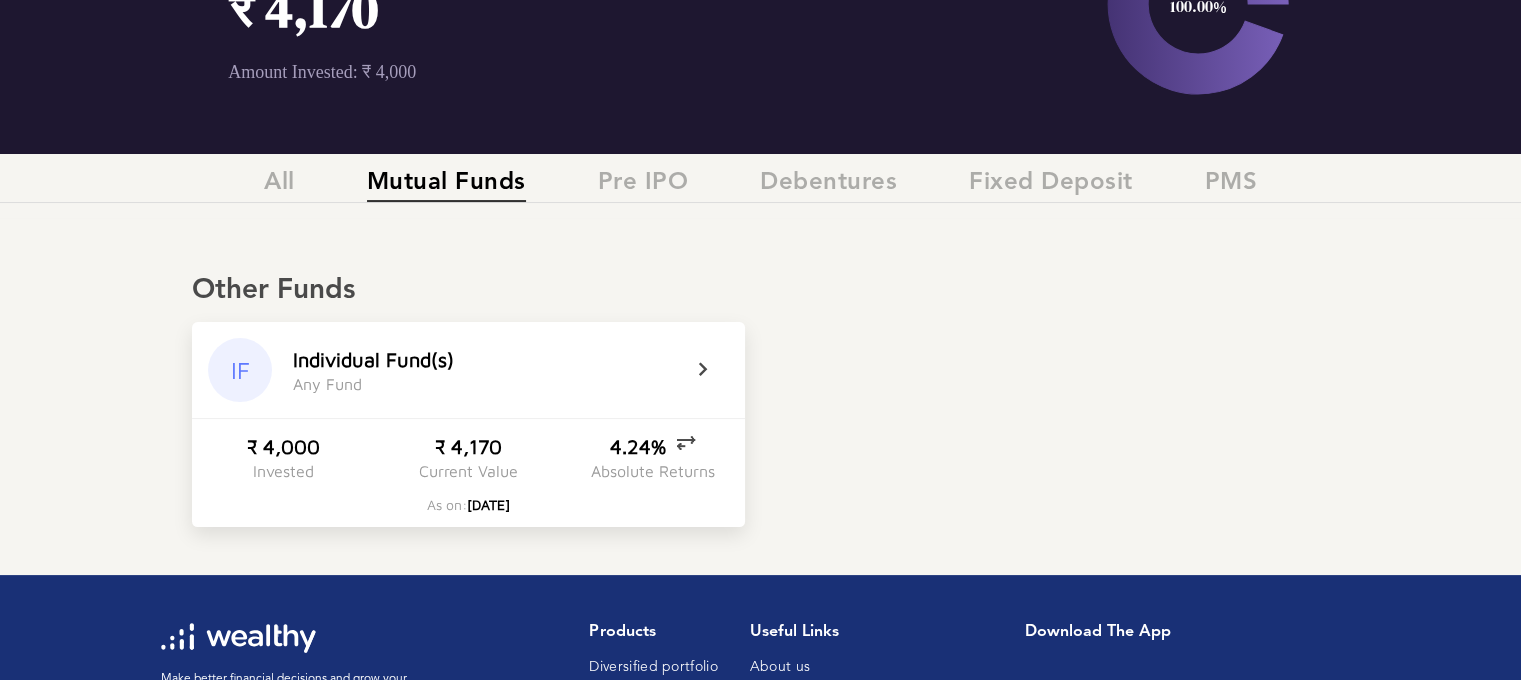 click at bounding box center [716, 370] 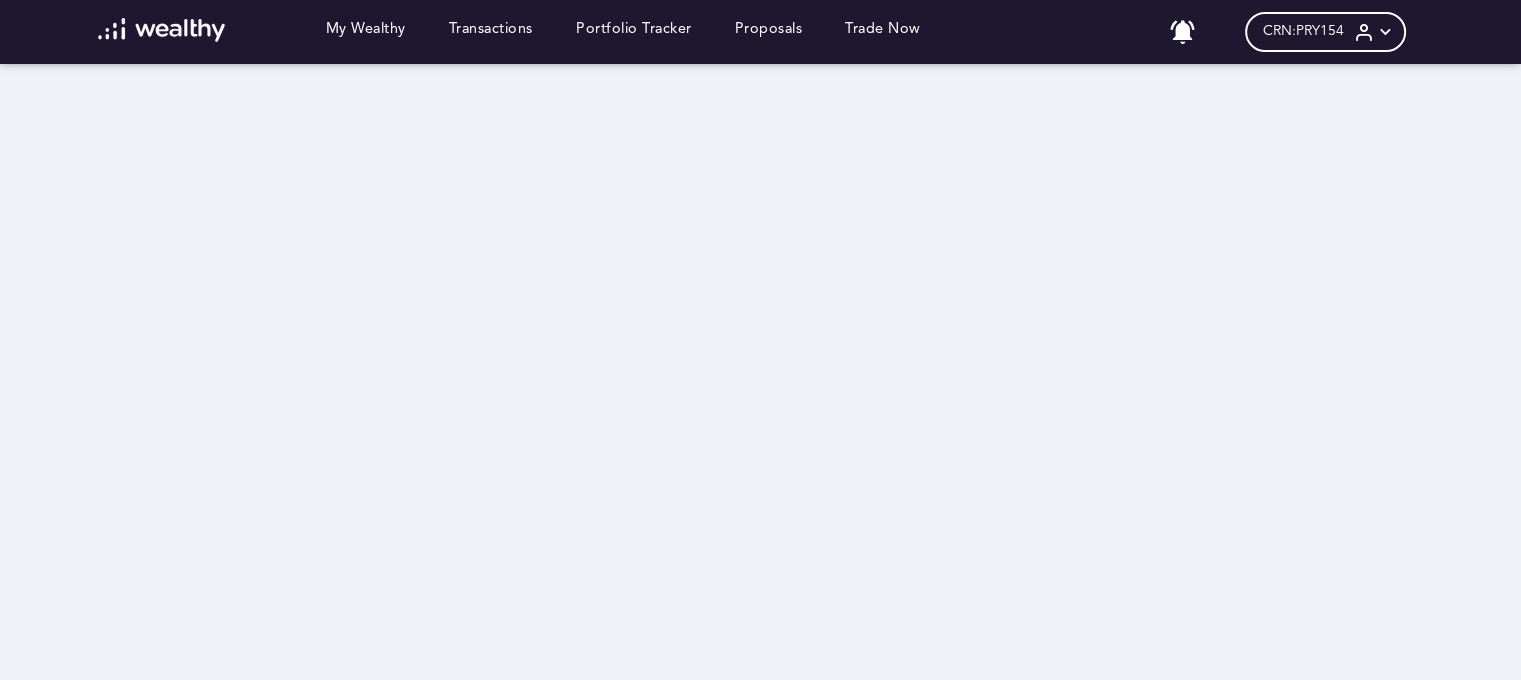 scroll, scrollTop: 0, scrollLeft: 0, axis: both 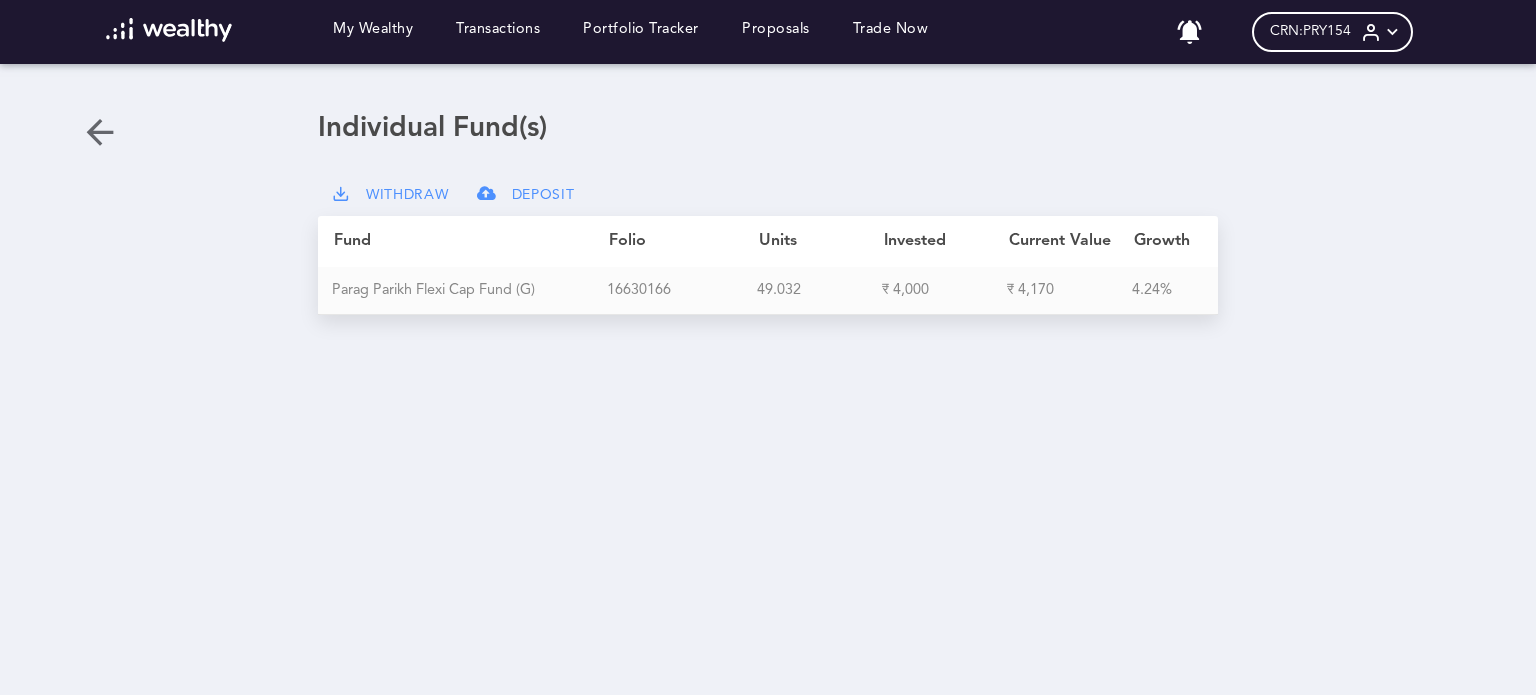 click on "[NUMBER]" at bounding box center (682, 291) 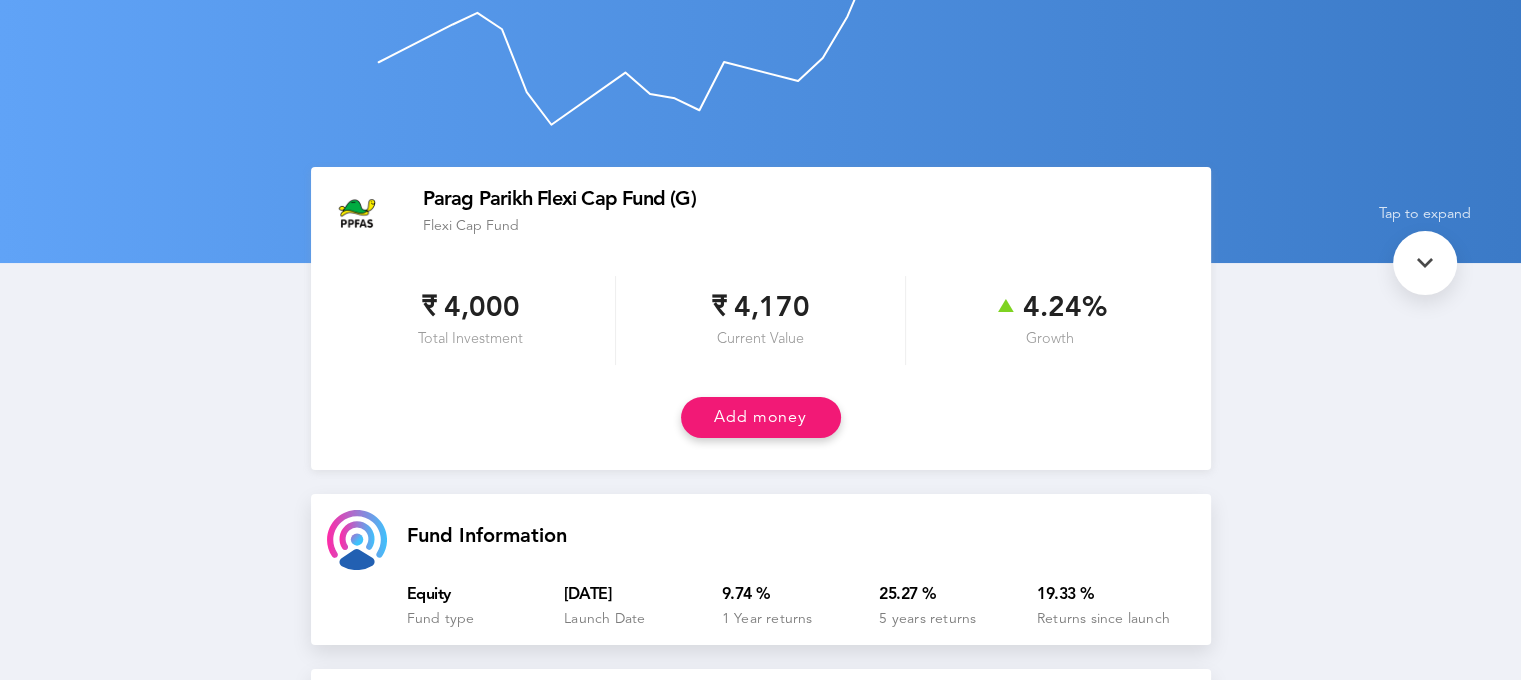 scroll, scrollTop: 0, scrollLeft: 0, axis: both 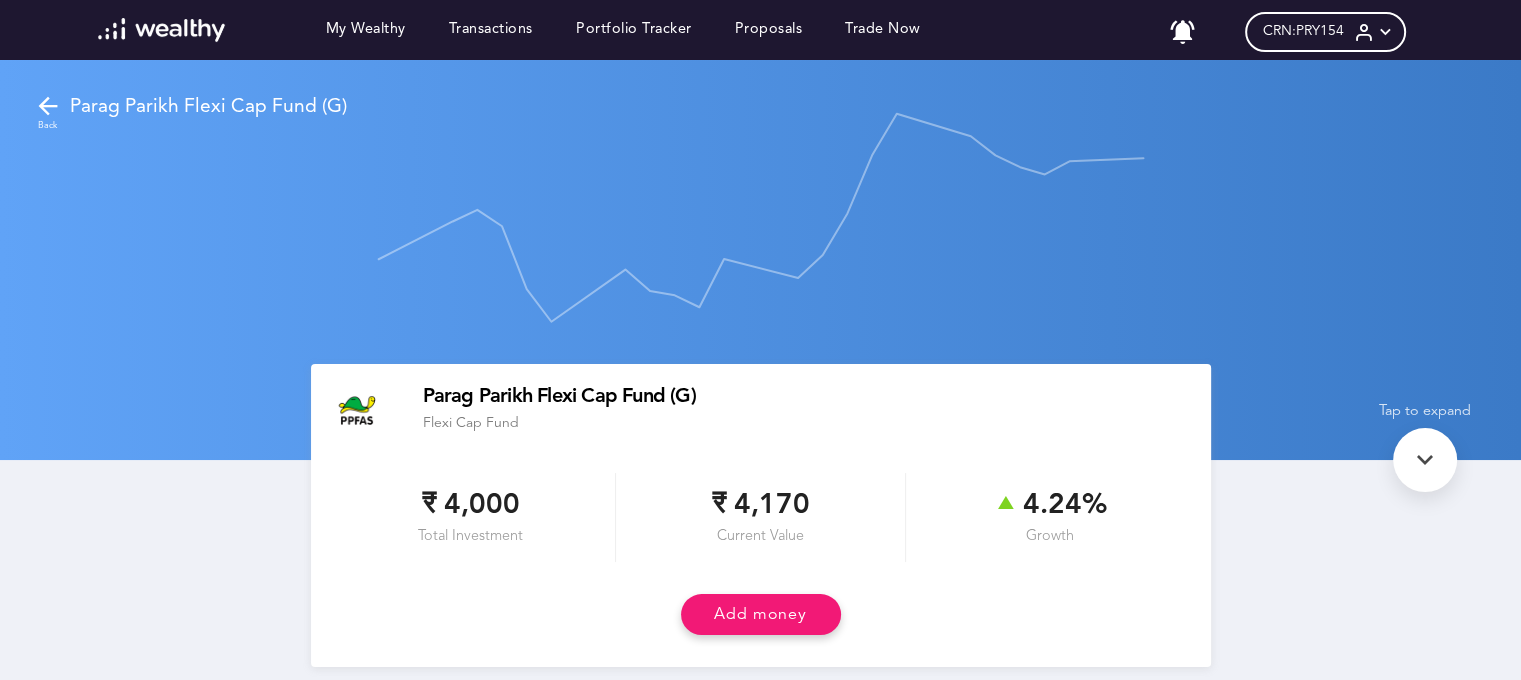click at bounding box center [48, 106] 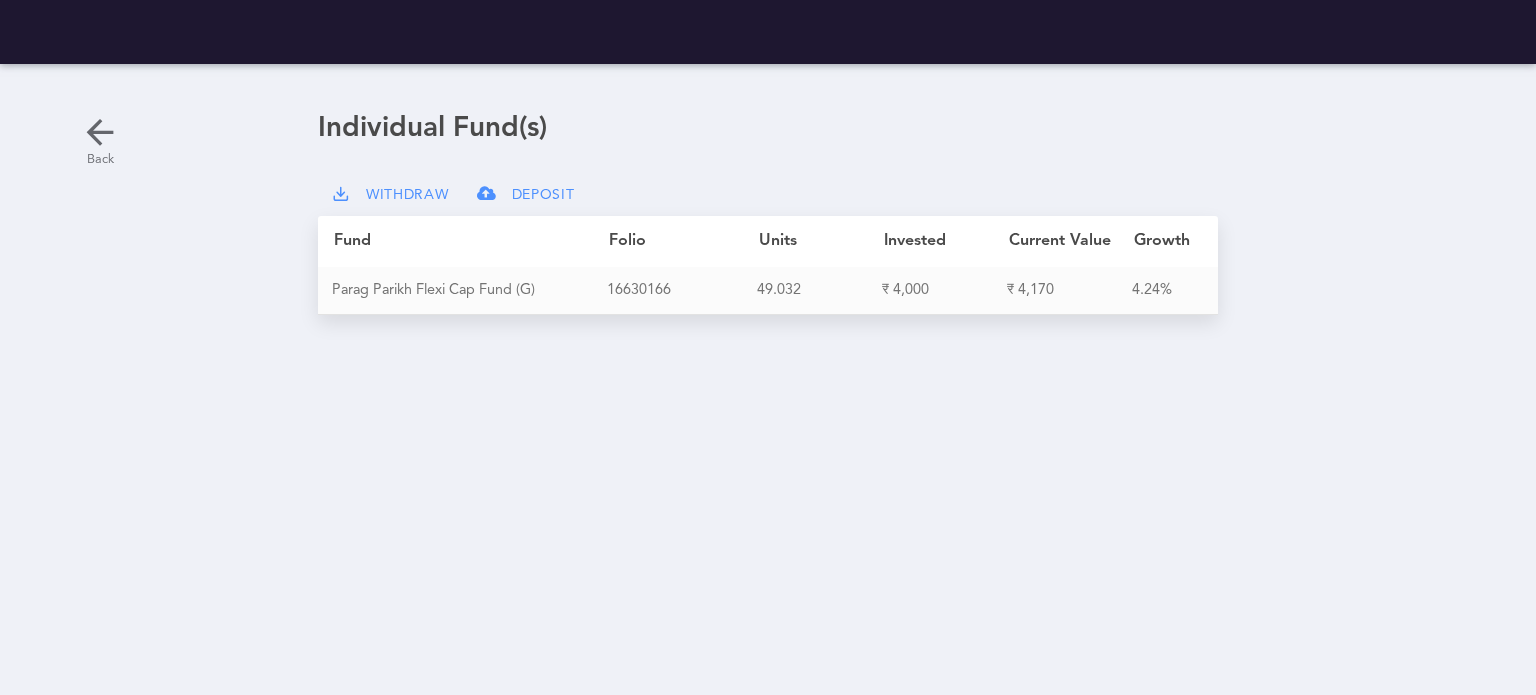 click at bounding box center [100, 132] 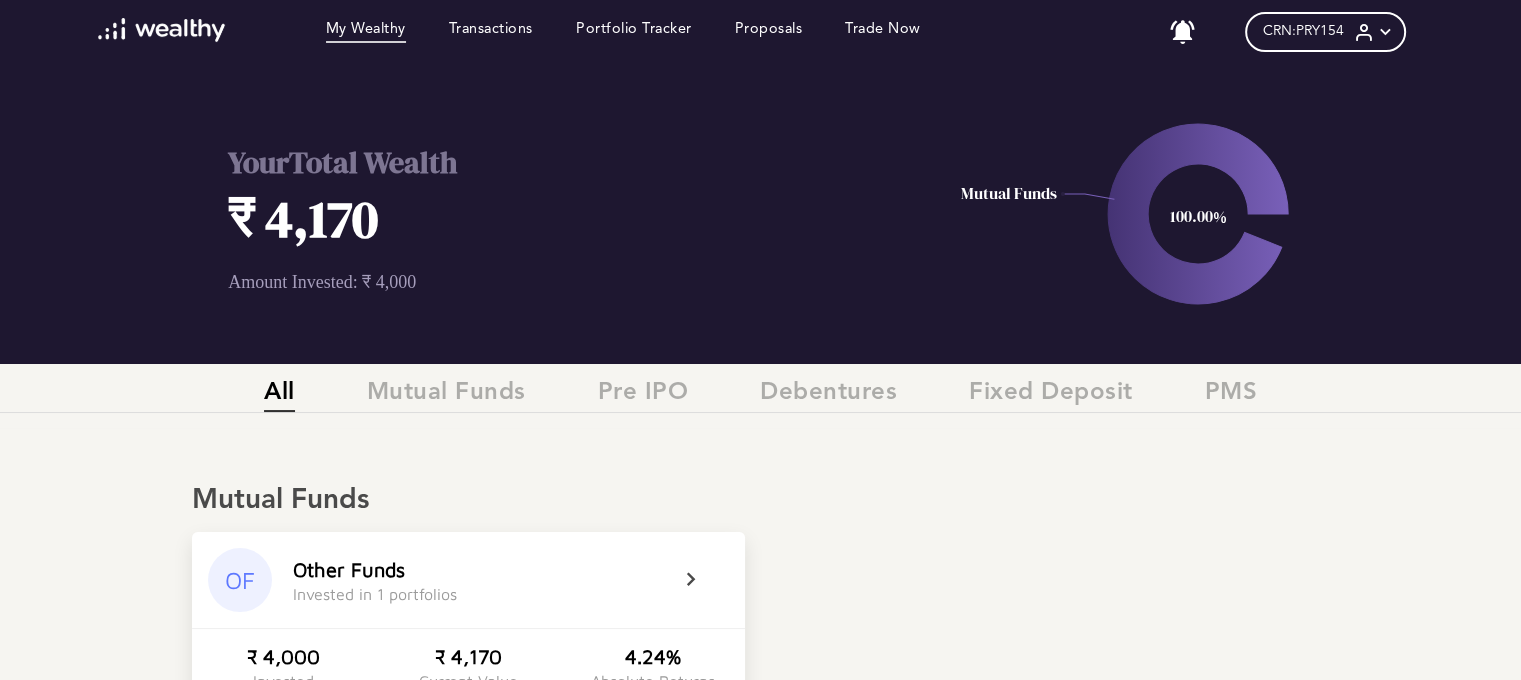click on "All Mutual Funds Pre IPO Debentures Fixed Deposit PMS" at bounding box center [760, 396] 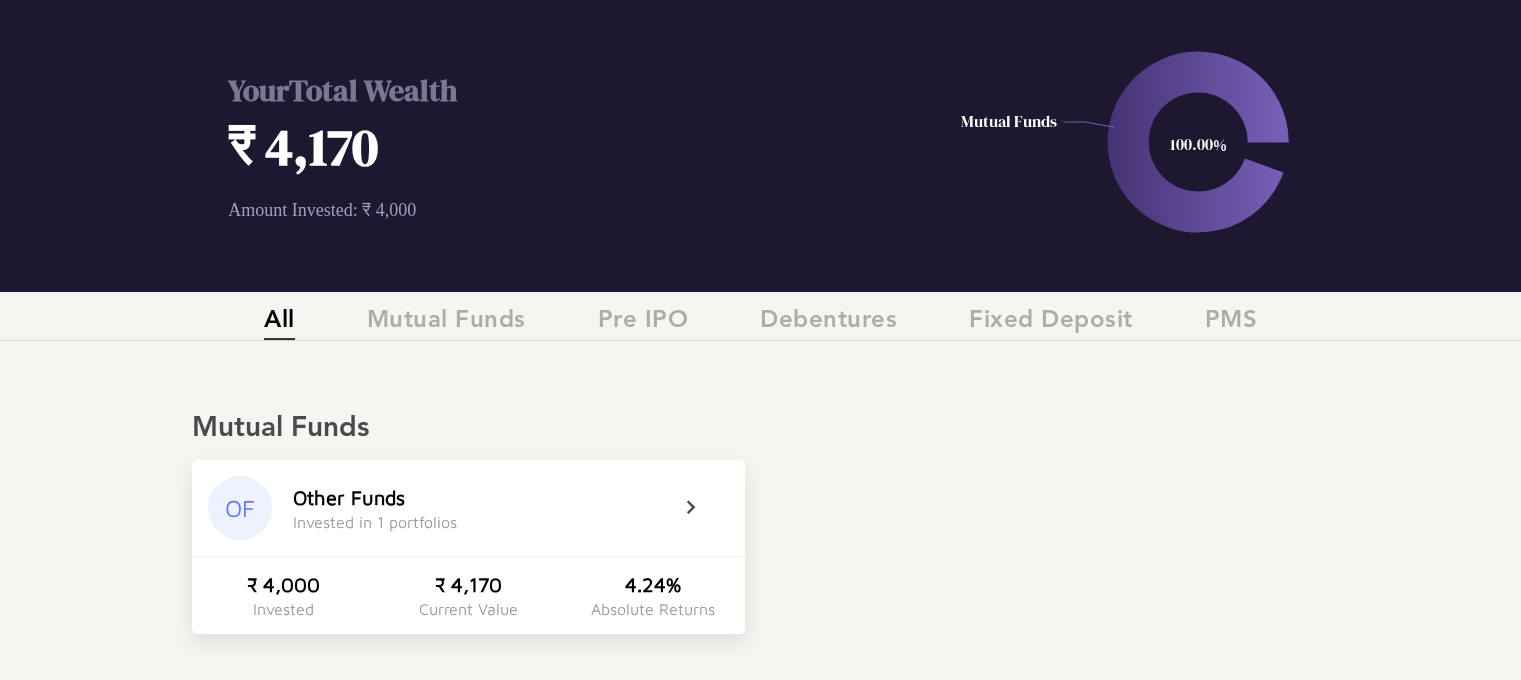 scroll, scrollTop: 80, scrollLeft: 0, axis: vertical 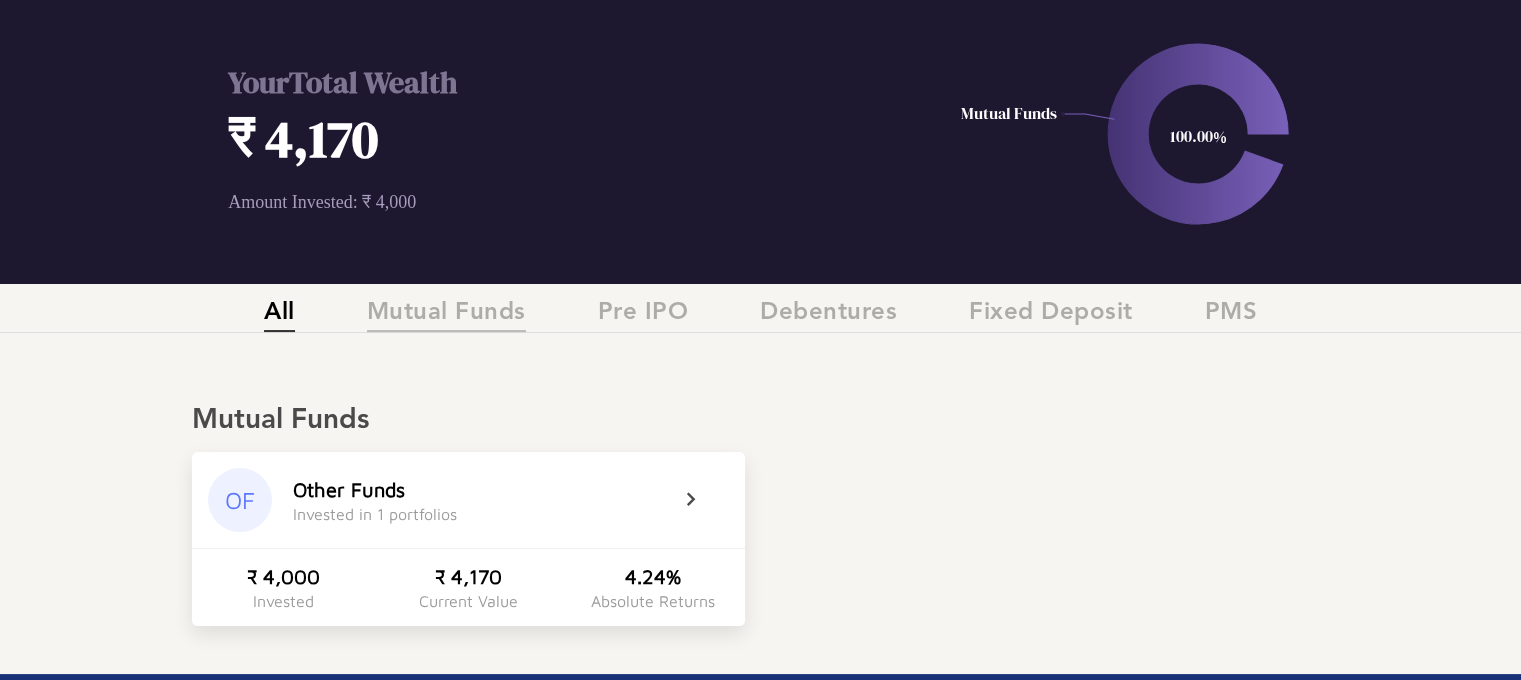 click on "Mutual Funds" at bounding box center [446, 315] 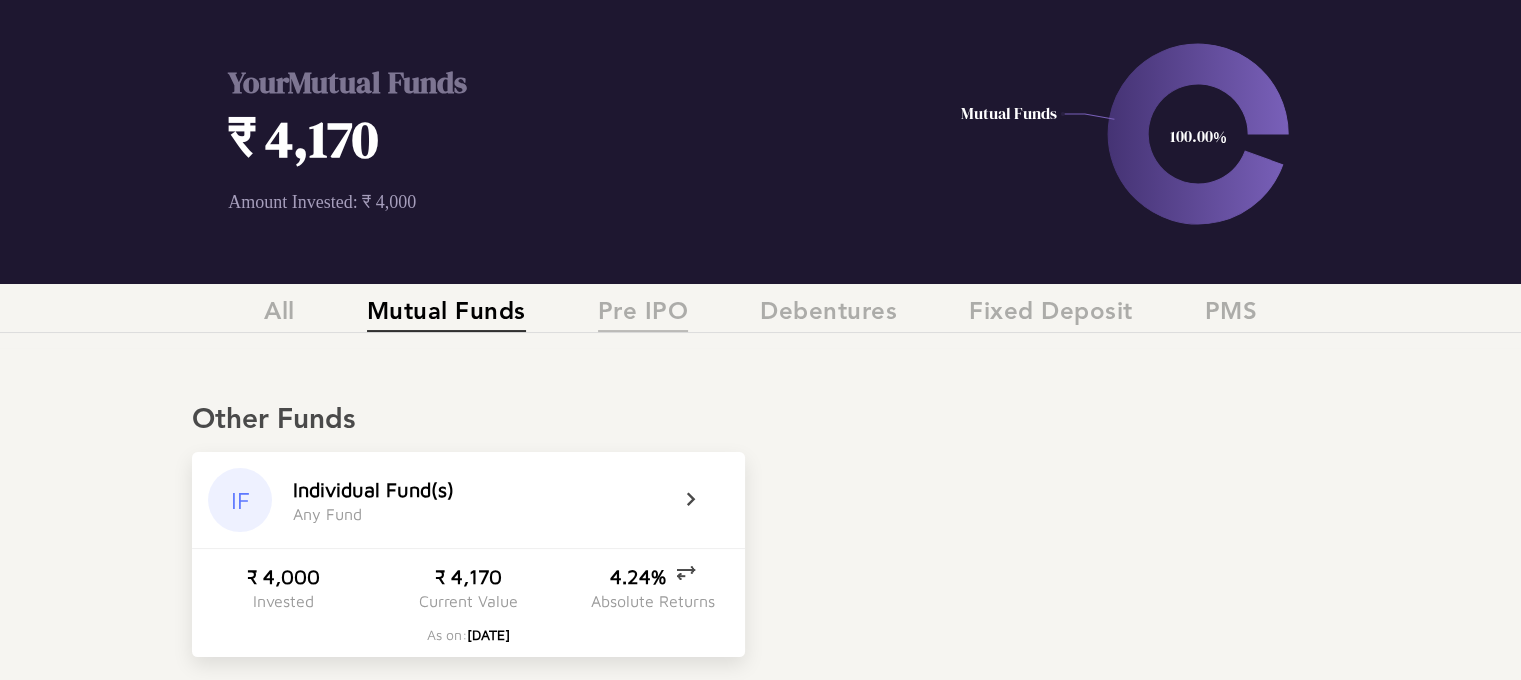 click on "Pre IPO" at bounding box center [643, 315] 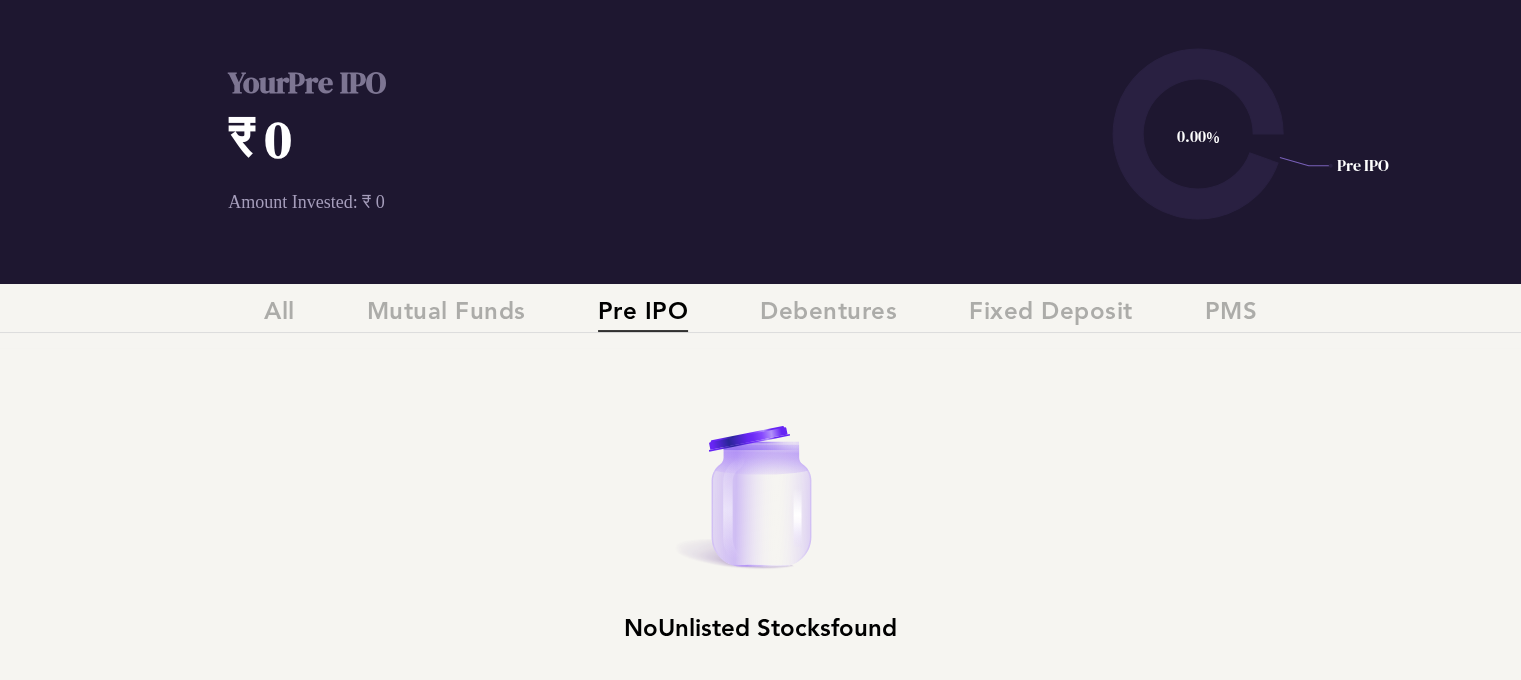scroll, scrollTop: 90, scrollLeft: 0, axis: vertical 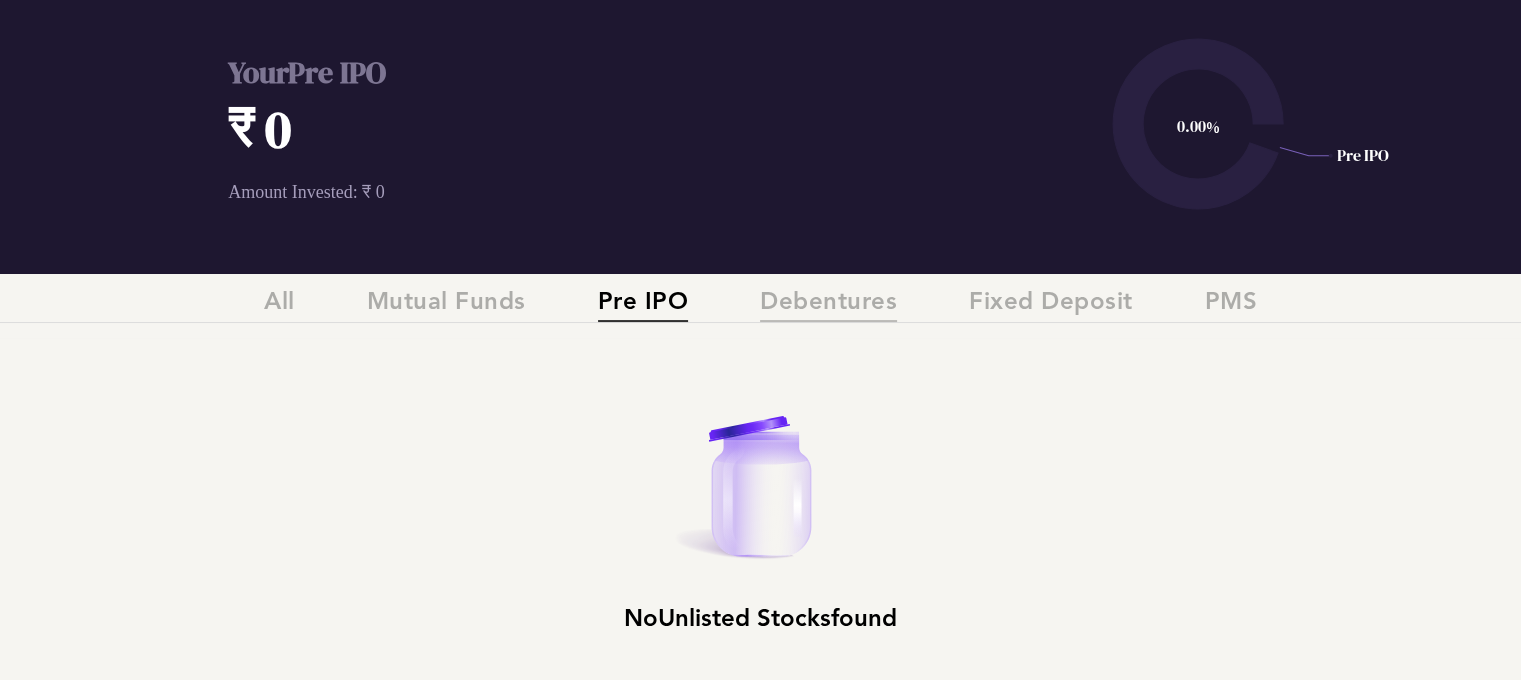 click on "Debentures" at bounding box center [828, 305] 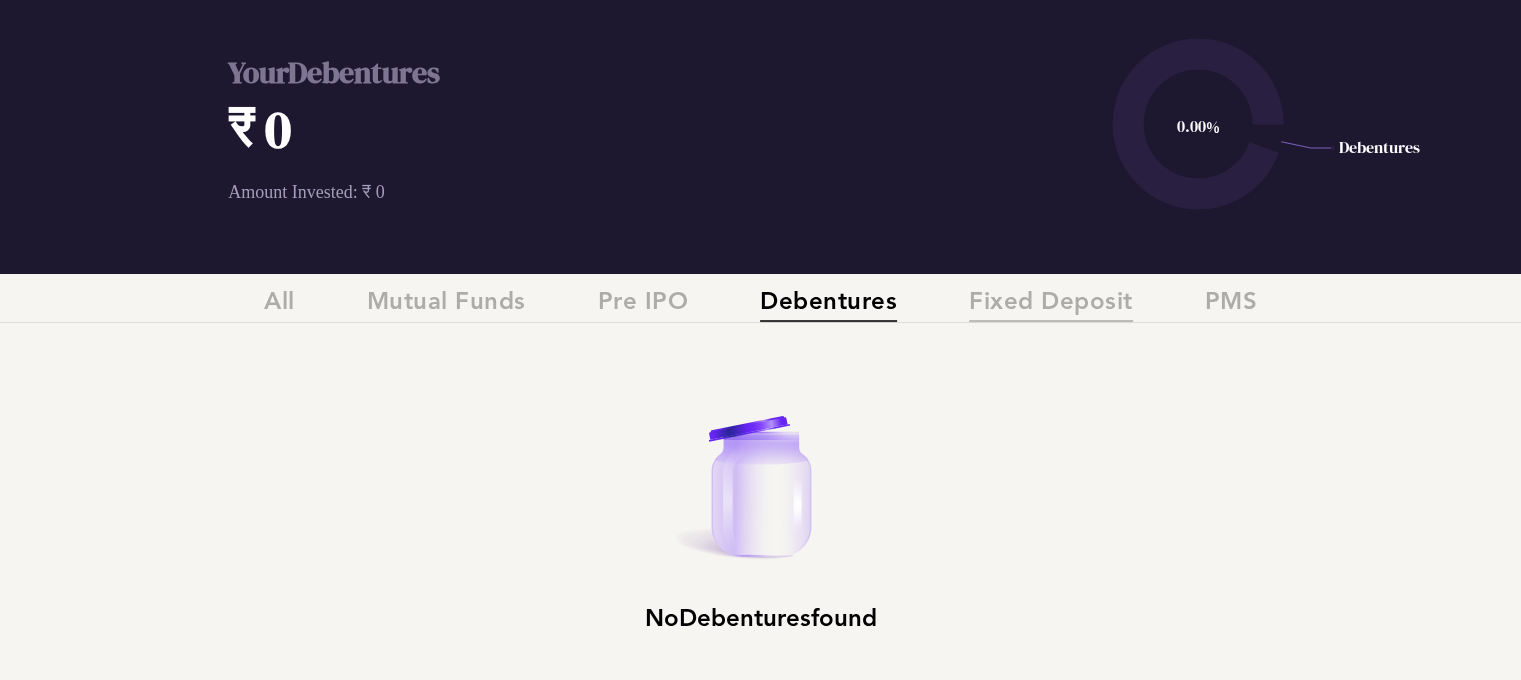 click on "Fixed Deposit" at bounding box center (1051, 305) 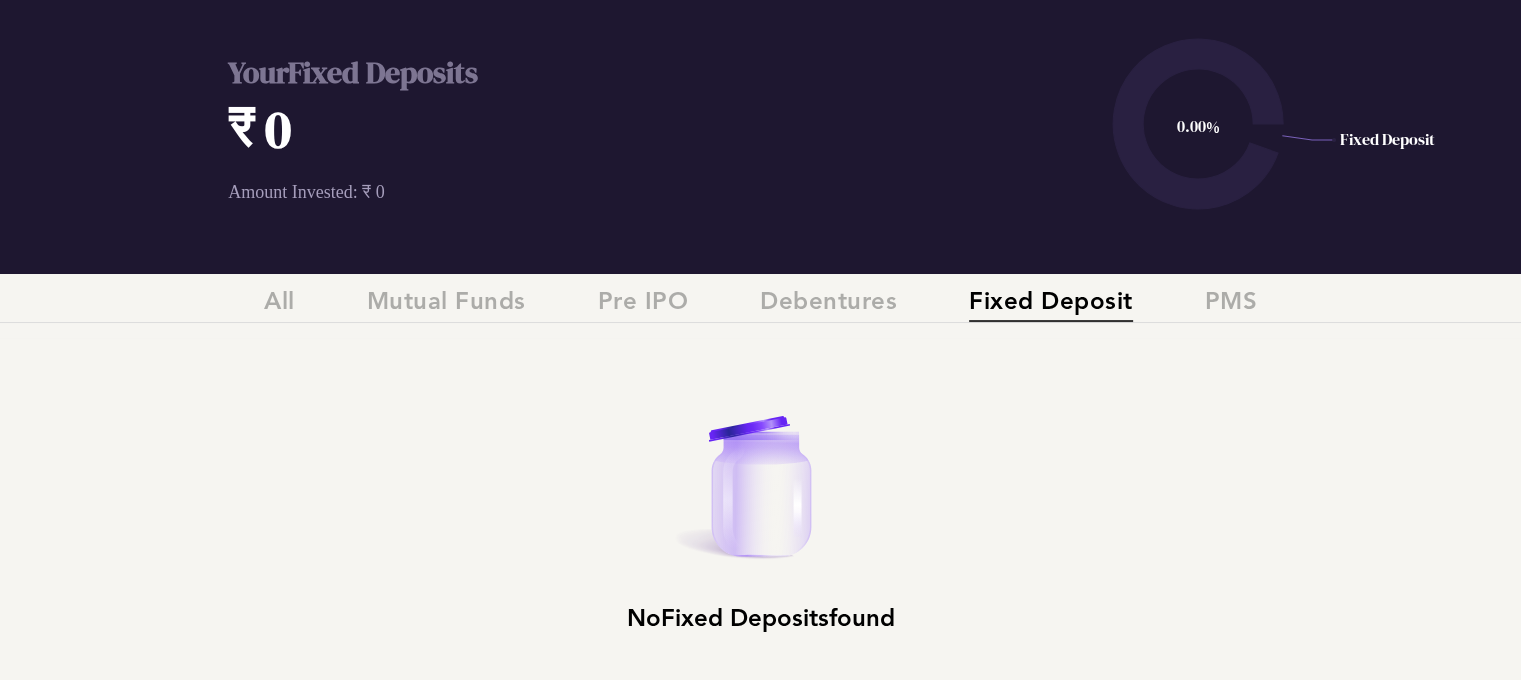 click on "All Mutual Funds Pre IPO Debentures Fixed Deposit PMS" at bounding box center [760, 306] 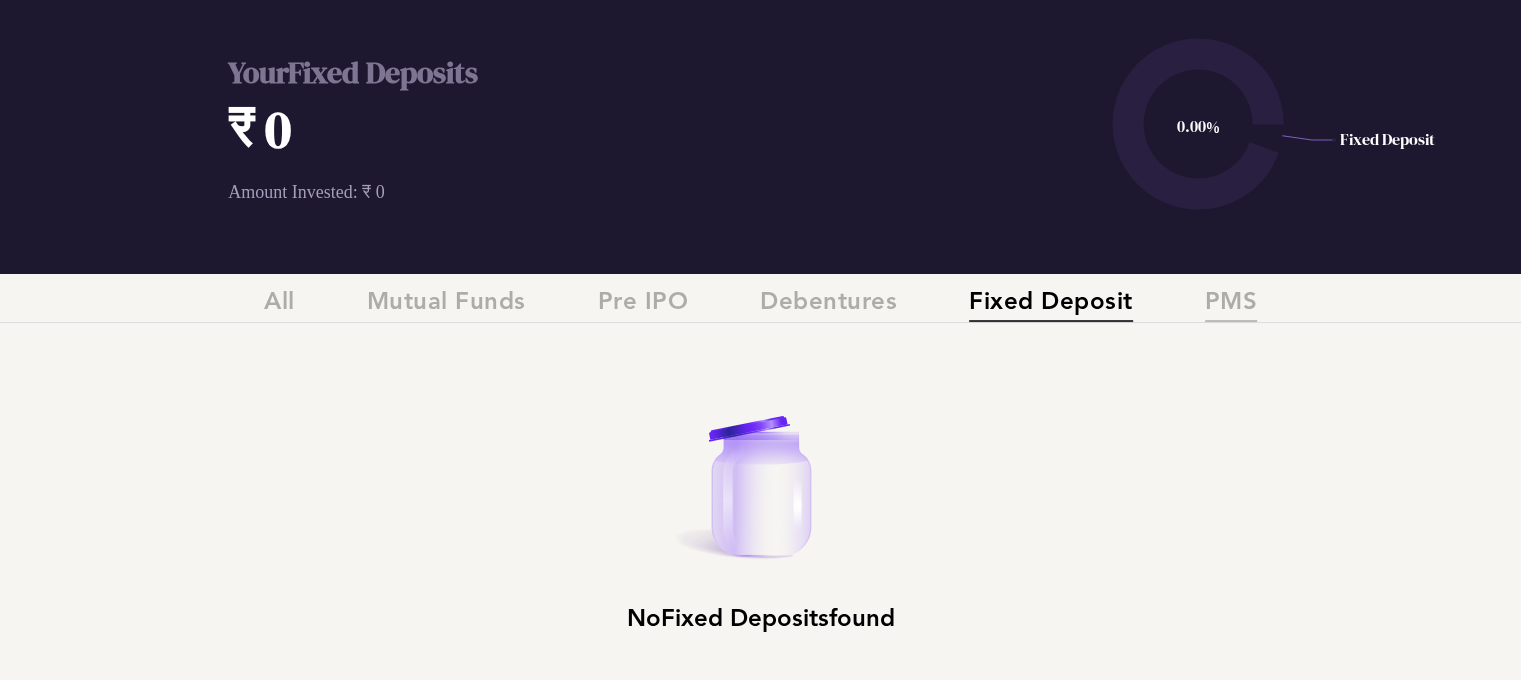 click on "PMS" at bounding box center [1231, 305] 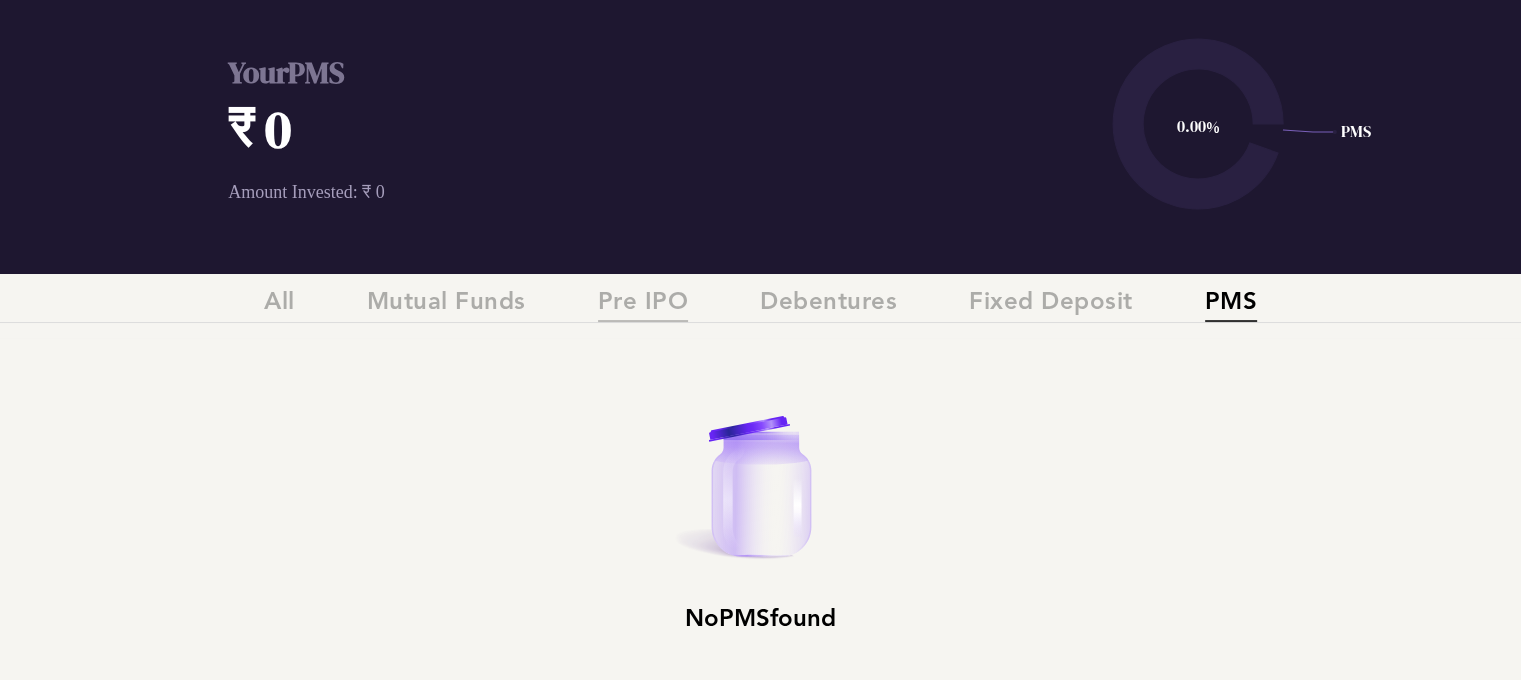 click on "Pre IPO" at bounding box center [643, 305] 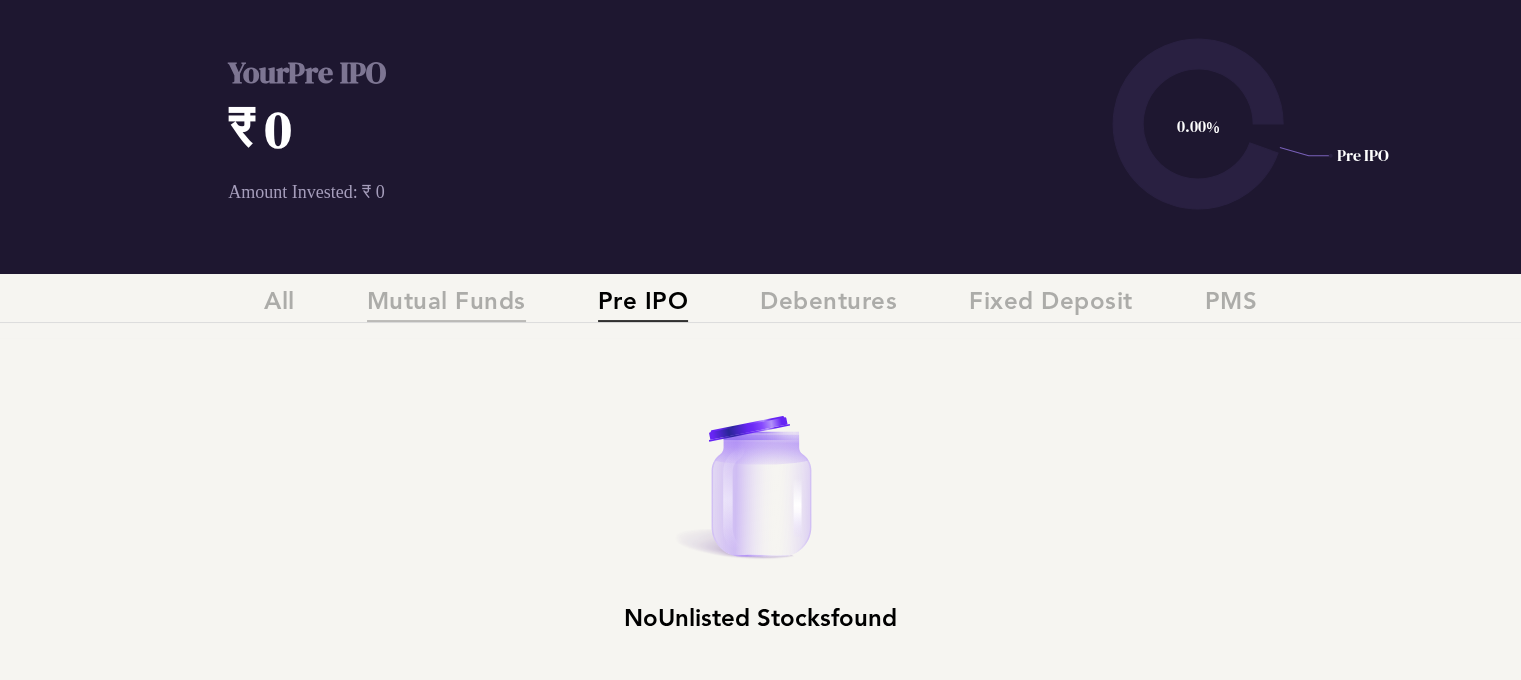 click on "Mutual Funds" at bounding box center [446, 305] 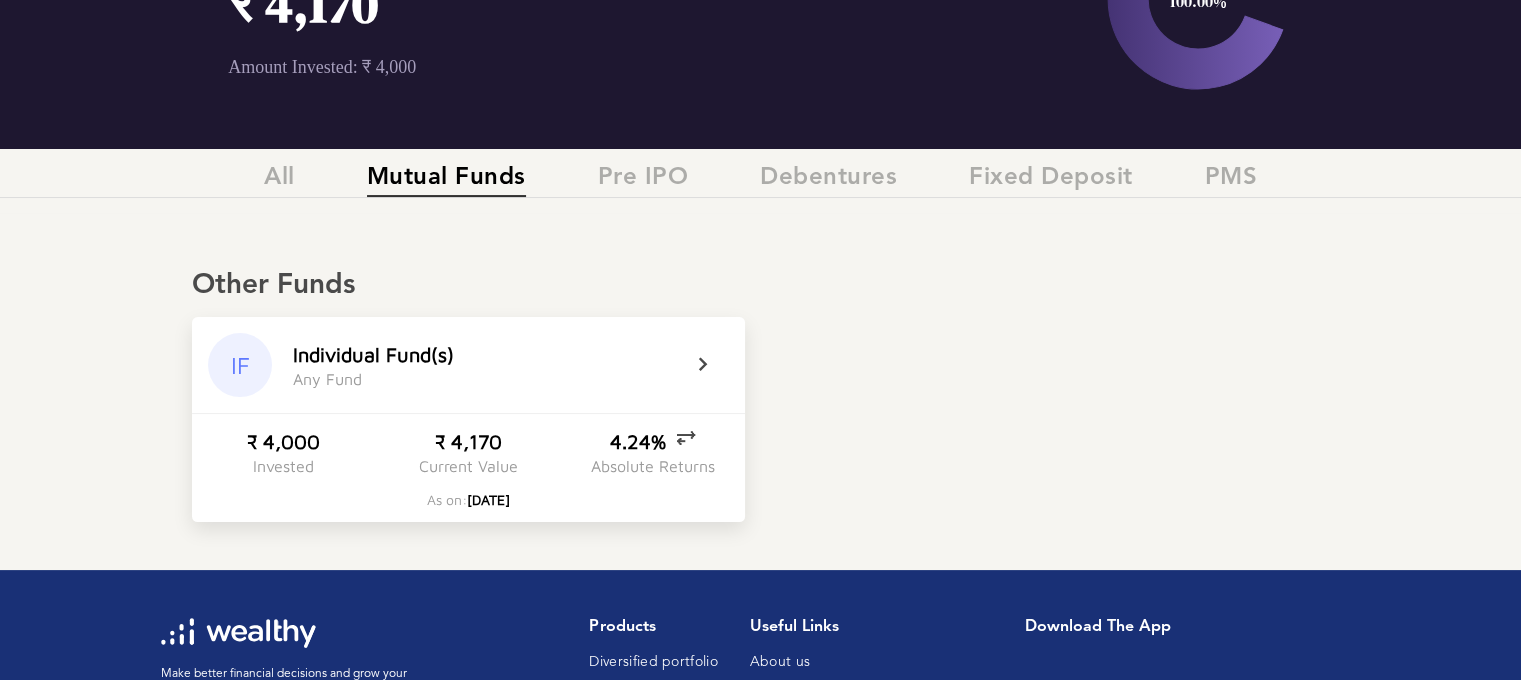 scroll, scrollTop: 214, scrollLeft: 0, axis: vertical 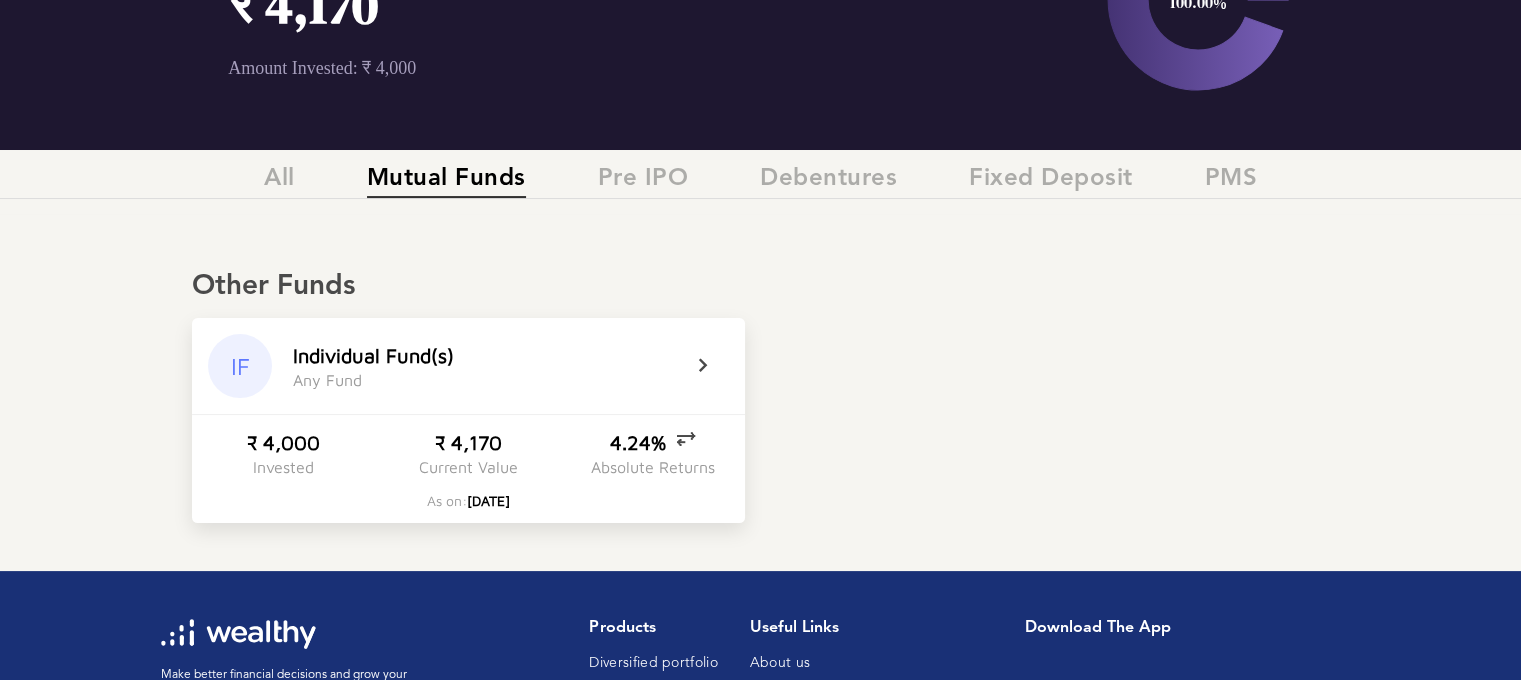 click on "₹ 4,000 Invested ₹ 4,170 Current Value 4.24% Absolute Returns" at bounding box center (468, 453) 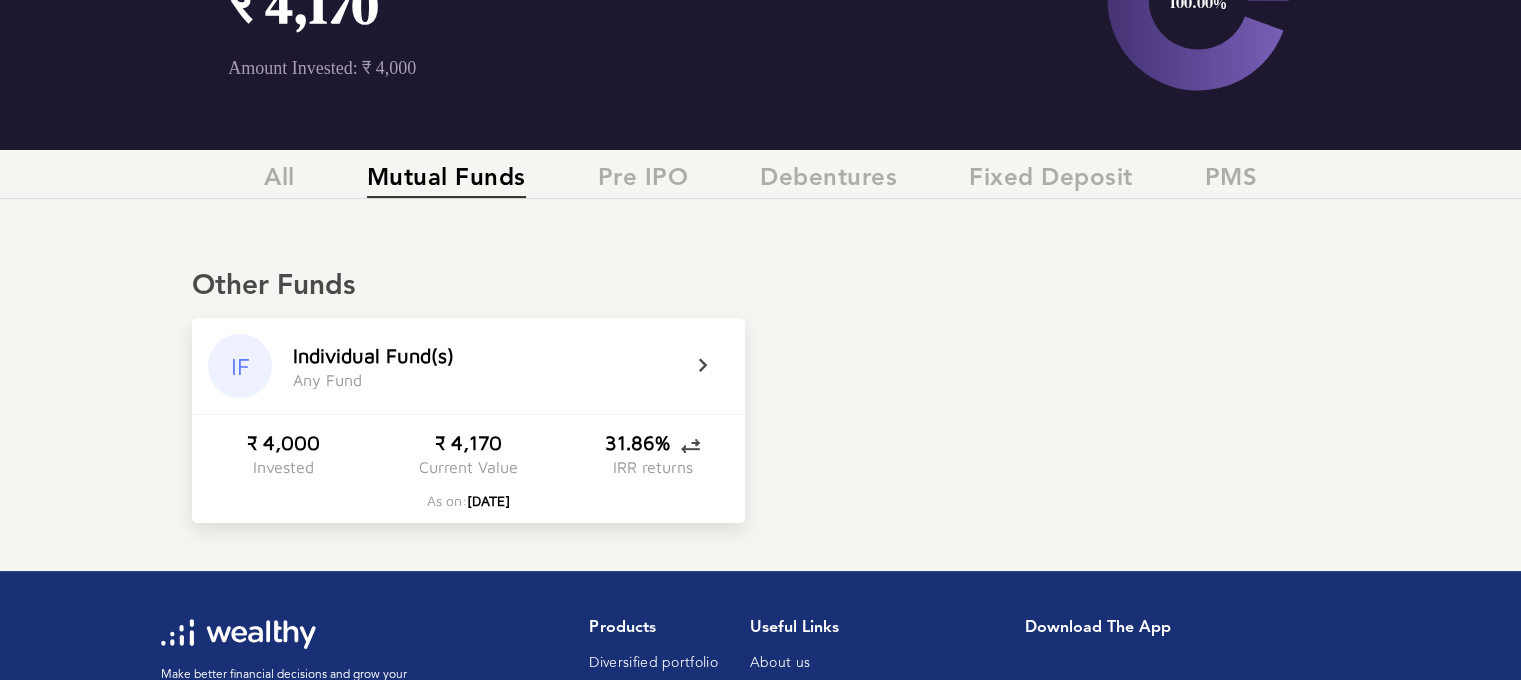 click on "31.86%" at bounding box center [652, 442] 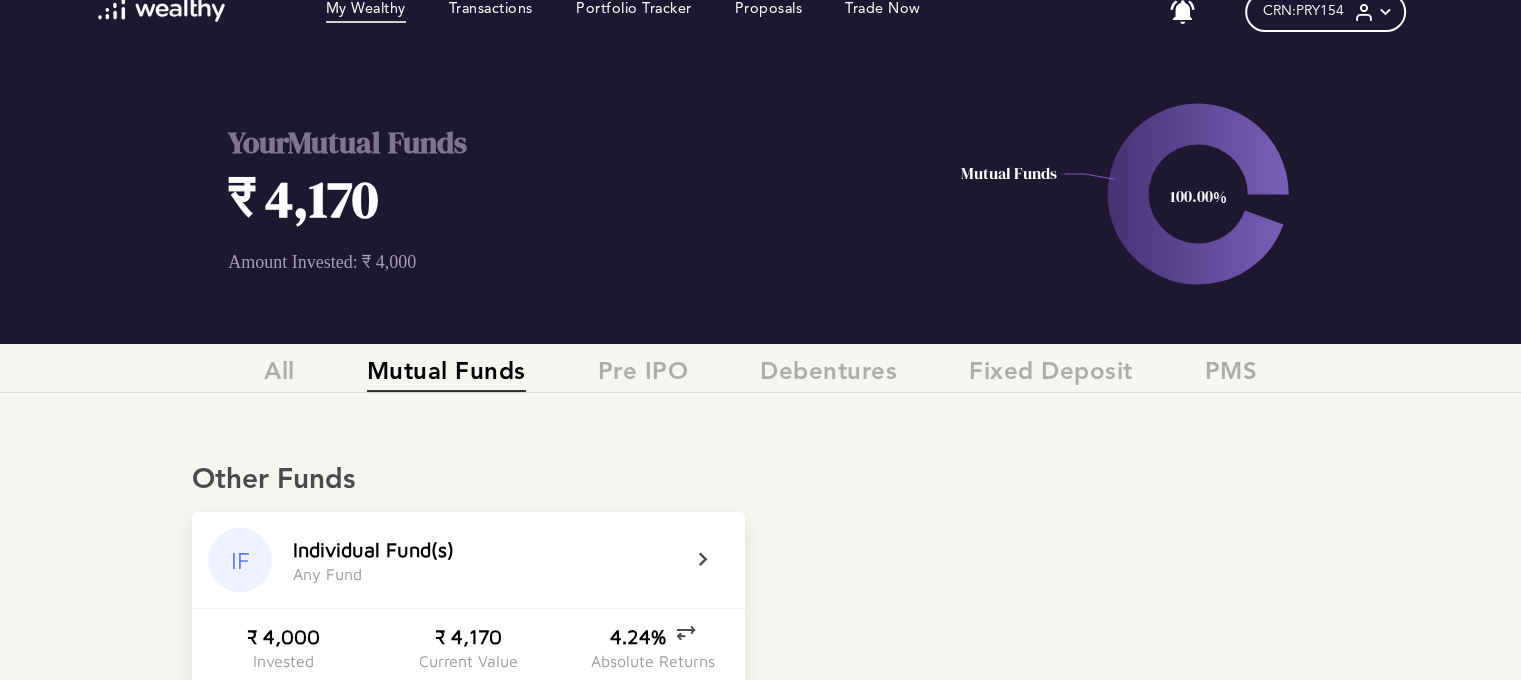 scroll, scrollTop: 0, scrollLeft: 0, axis: both 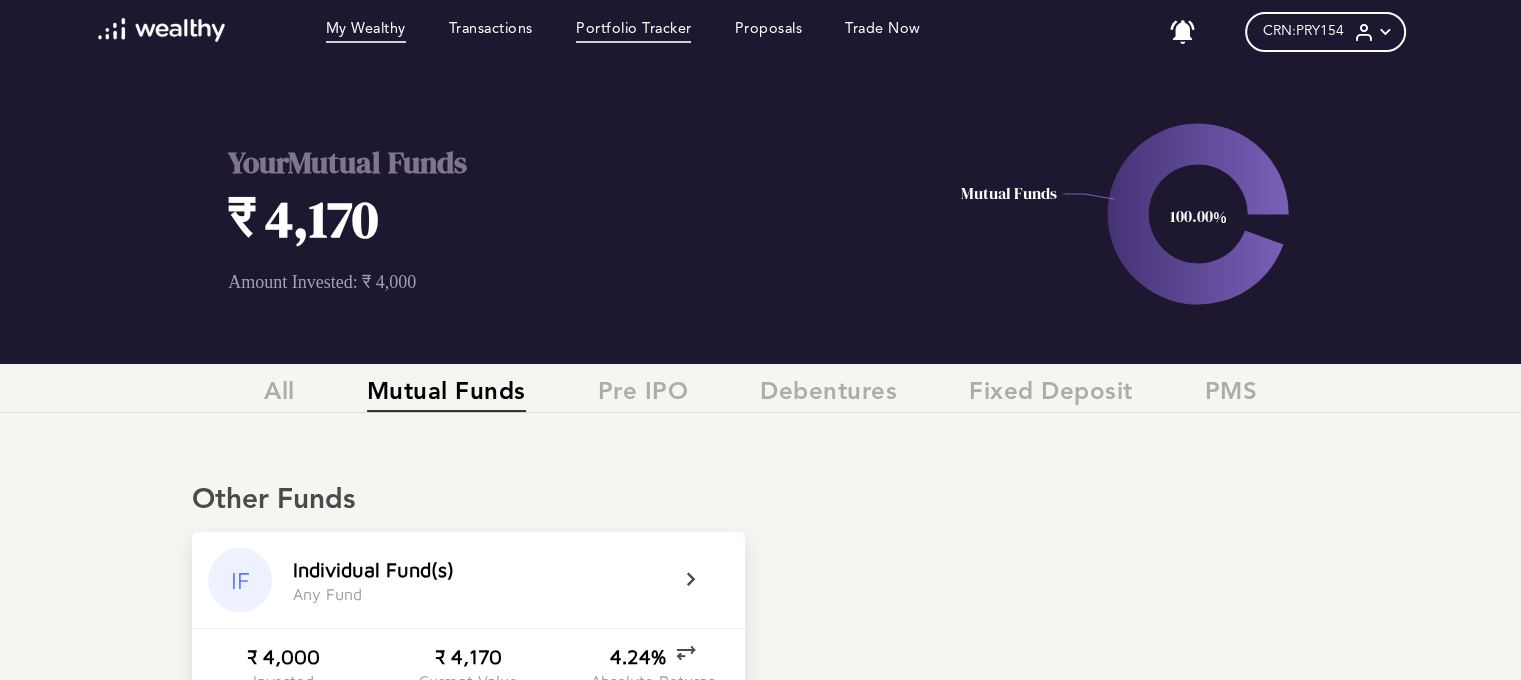 click on "Portfolio Tracker" at bounding box center (634, 32) 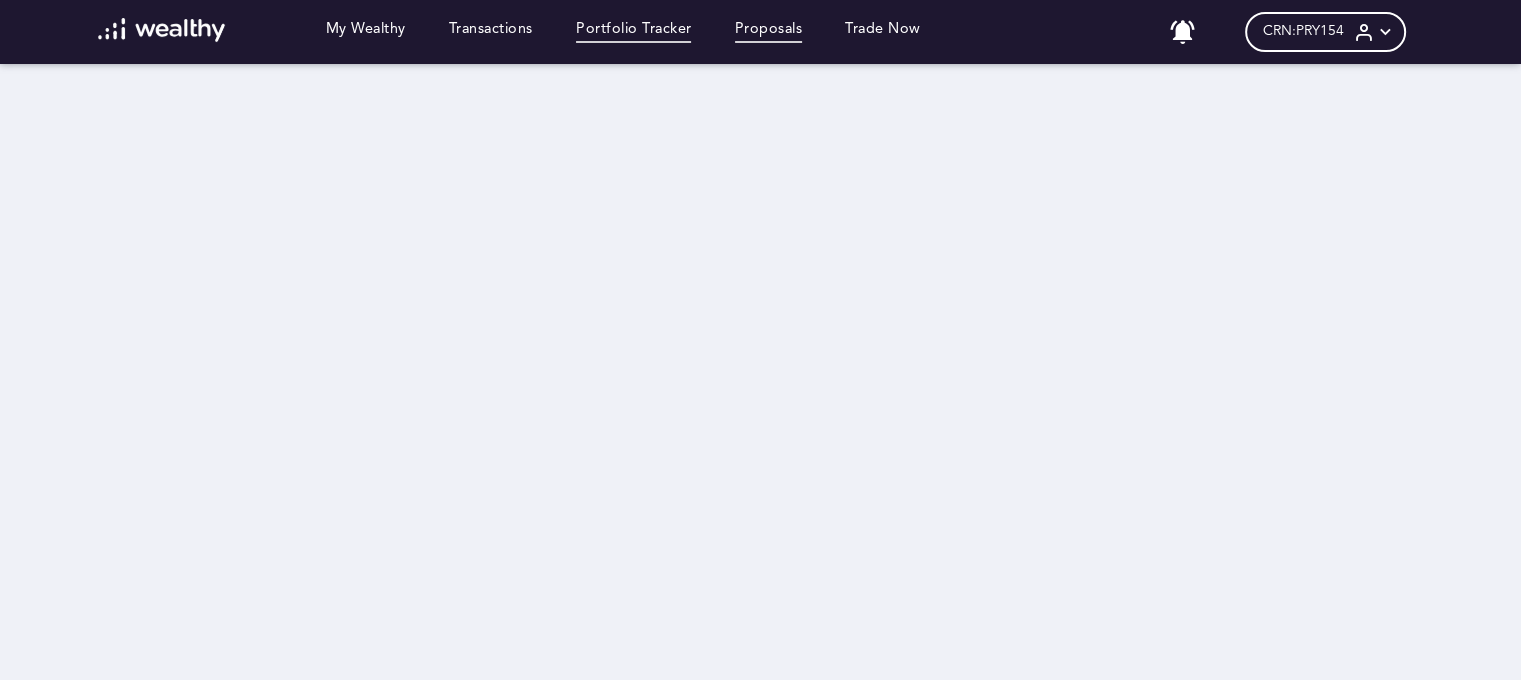 click on "Proposals" at bounding box center [769, 32] 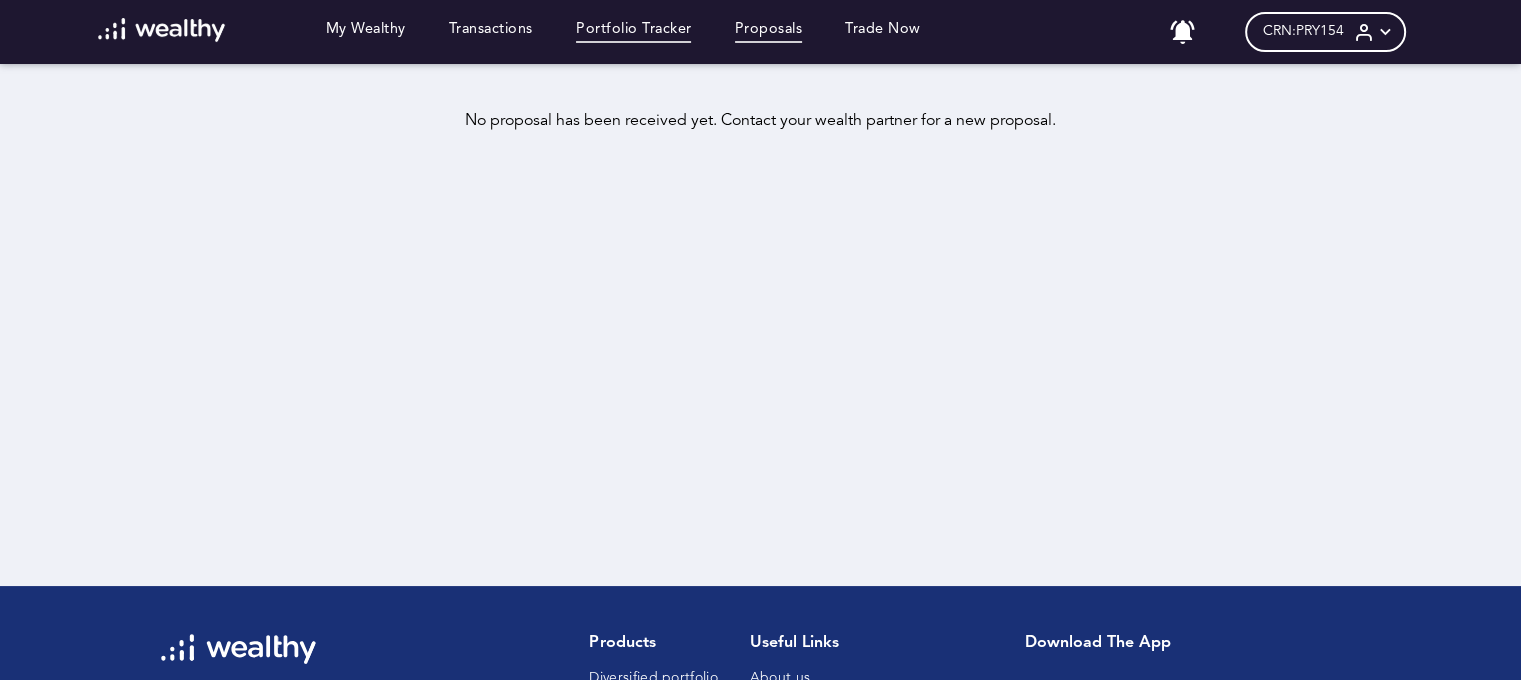 click on "Portfolio Tracker" at bounding box center [634, 32] 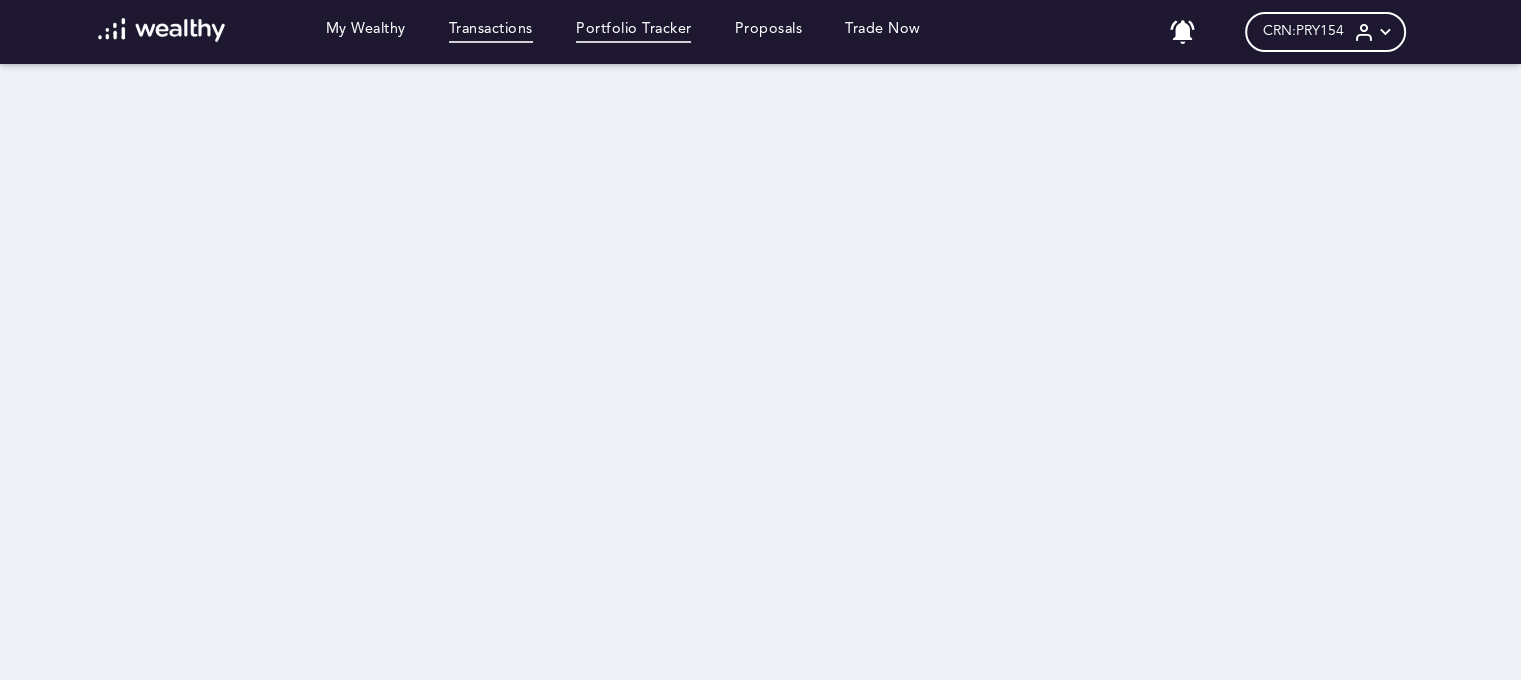 click on "Transactions" at bounding box center [491, 32] 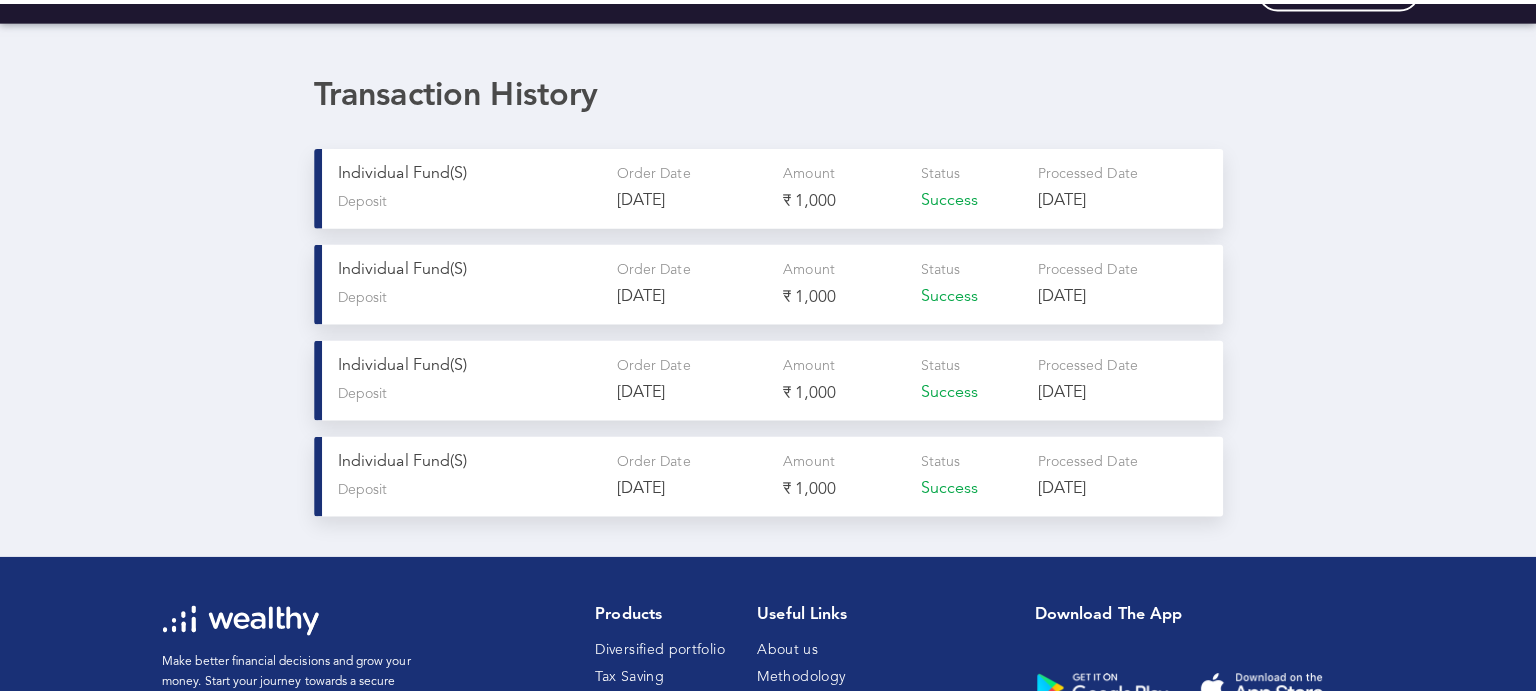 scroll, scrollTop: 0, scrollLeft: 0, axis: both 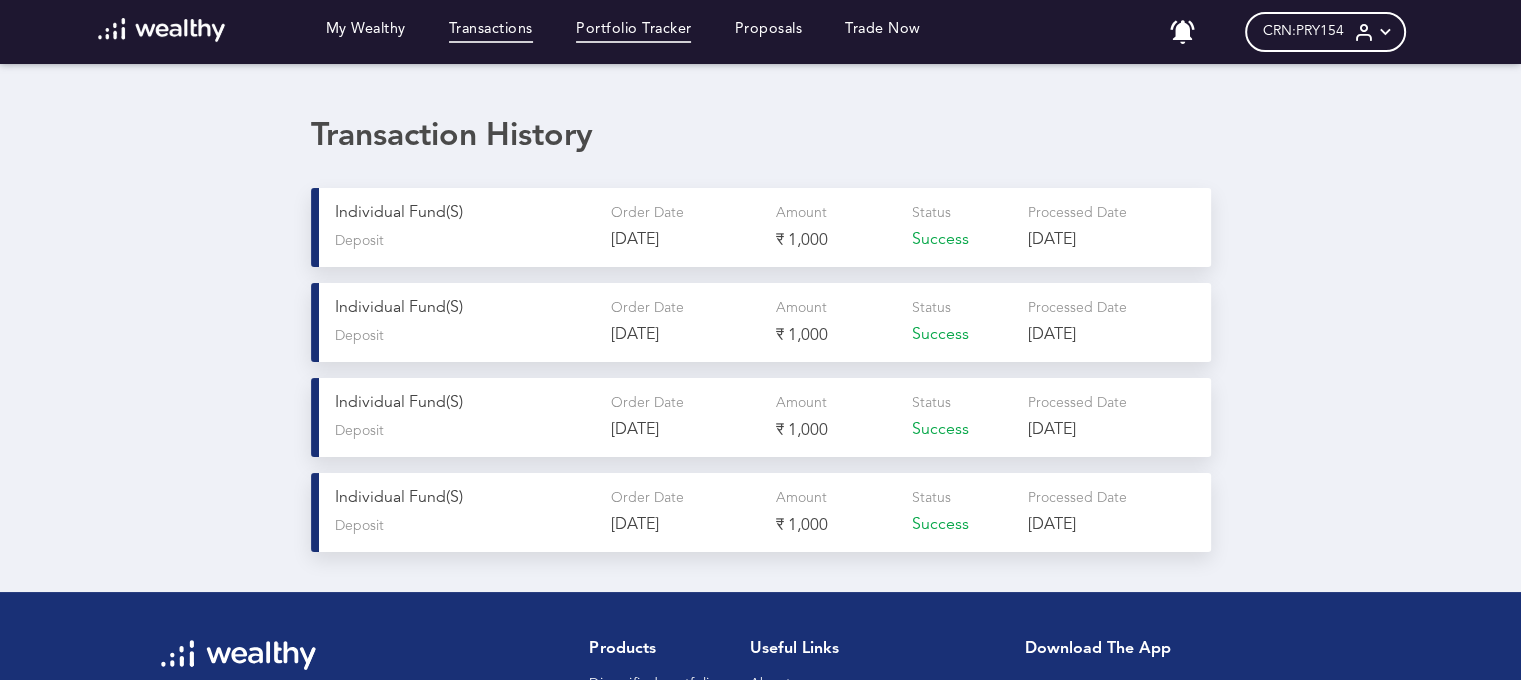 click on "Portfolio Tracker" at bounding box center (634, 32) 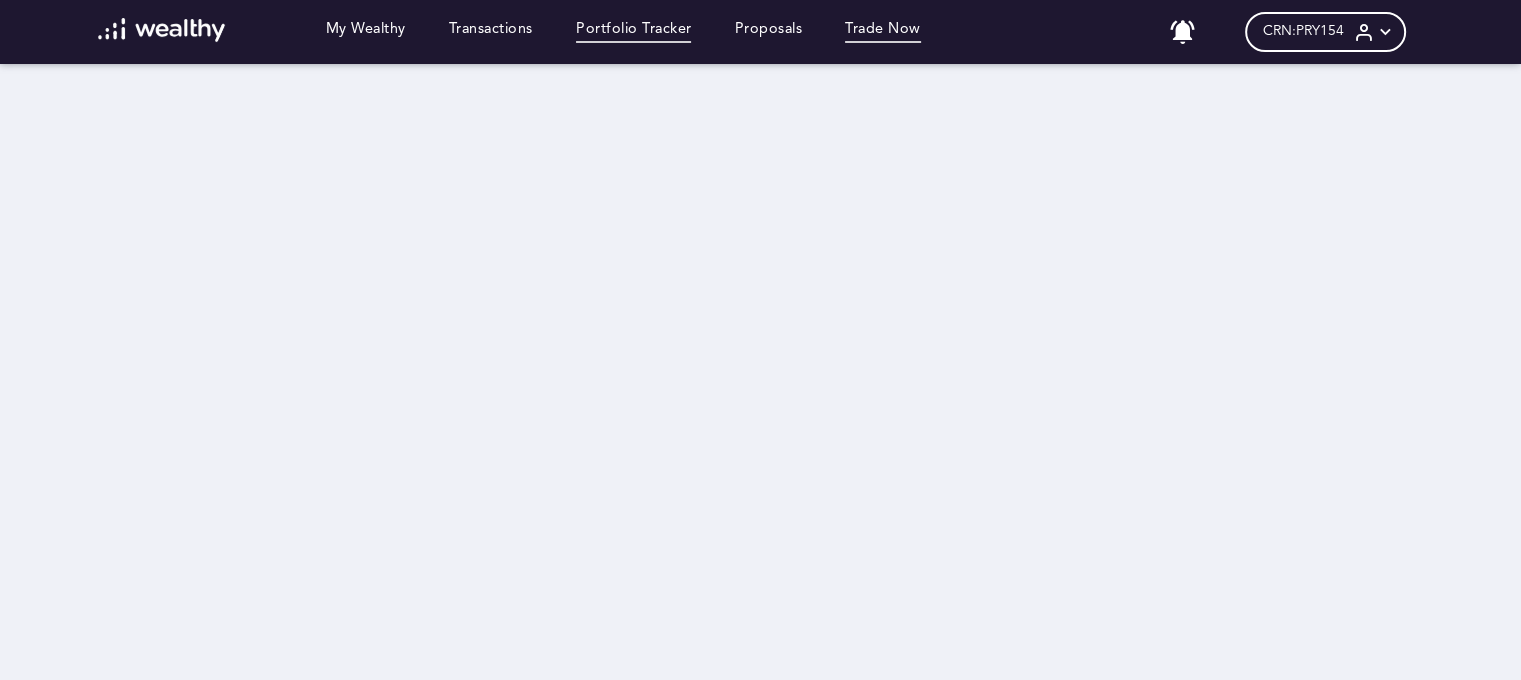 click on "Trade Now" at bounding box center [883, 32] 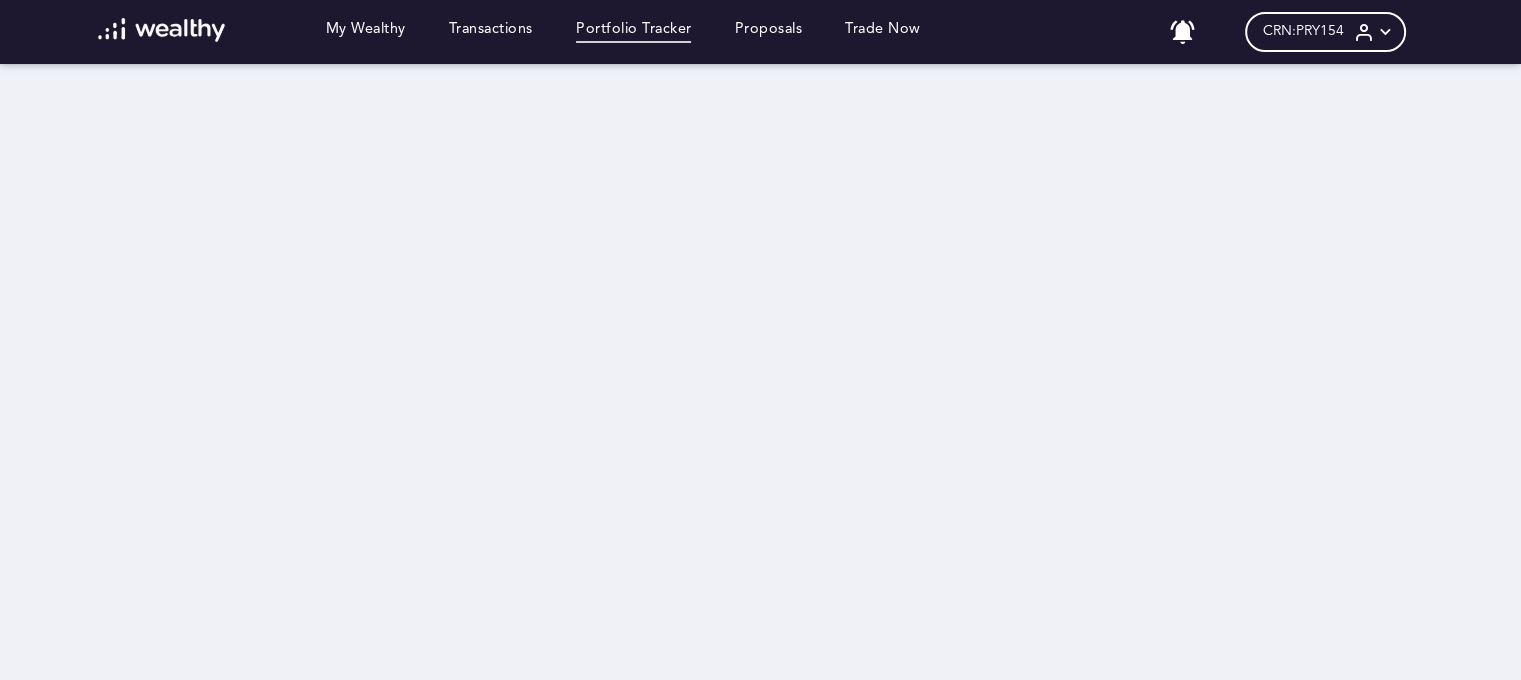 click on "Portfolio Tracker" at bounding box center (634, 32) 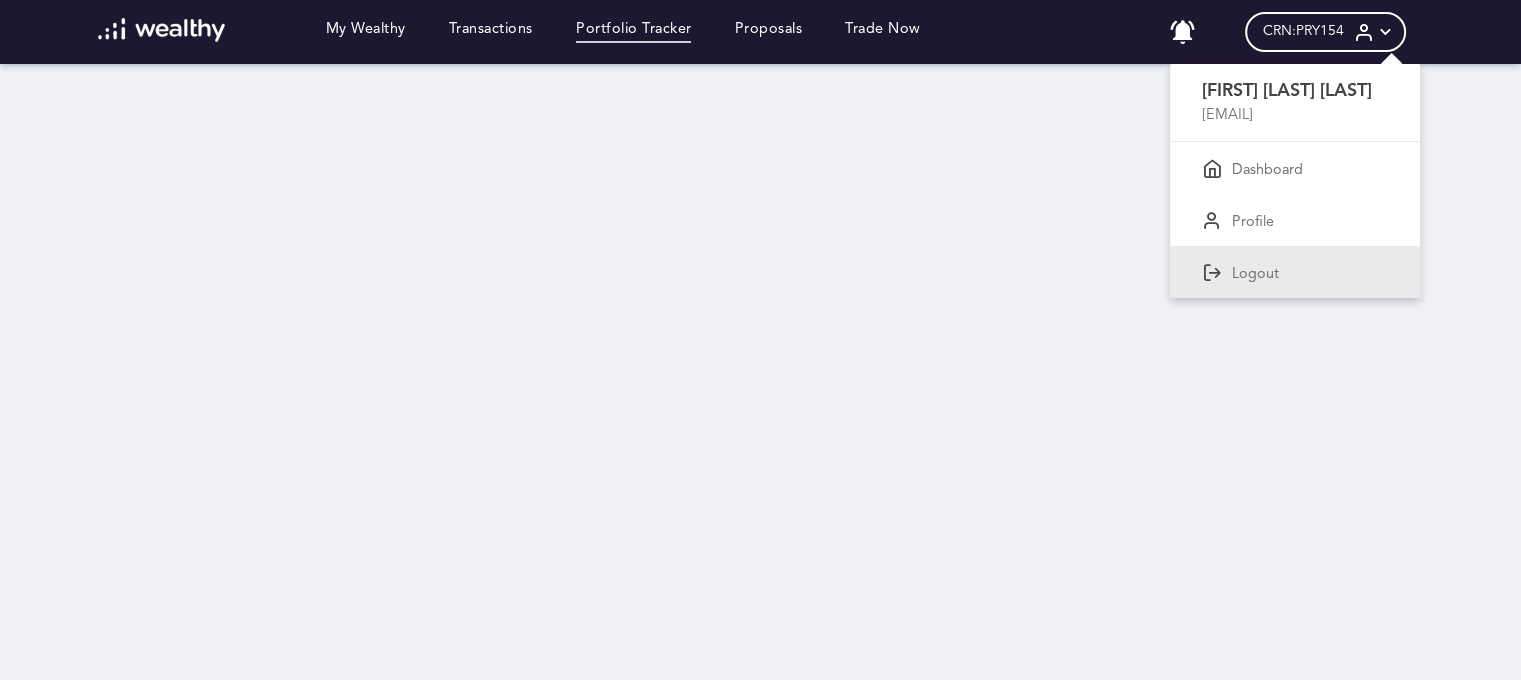 click on "Logout" at bounding box center [1295, 272] 